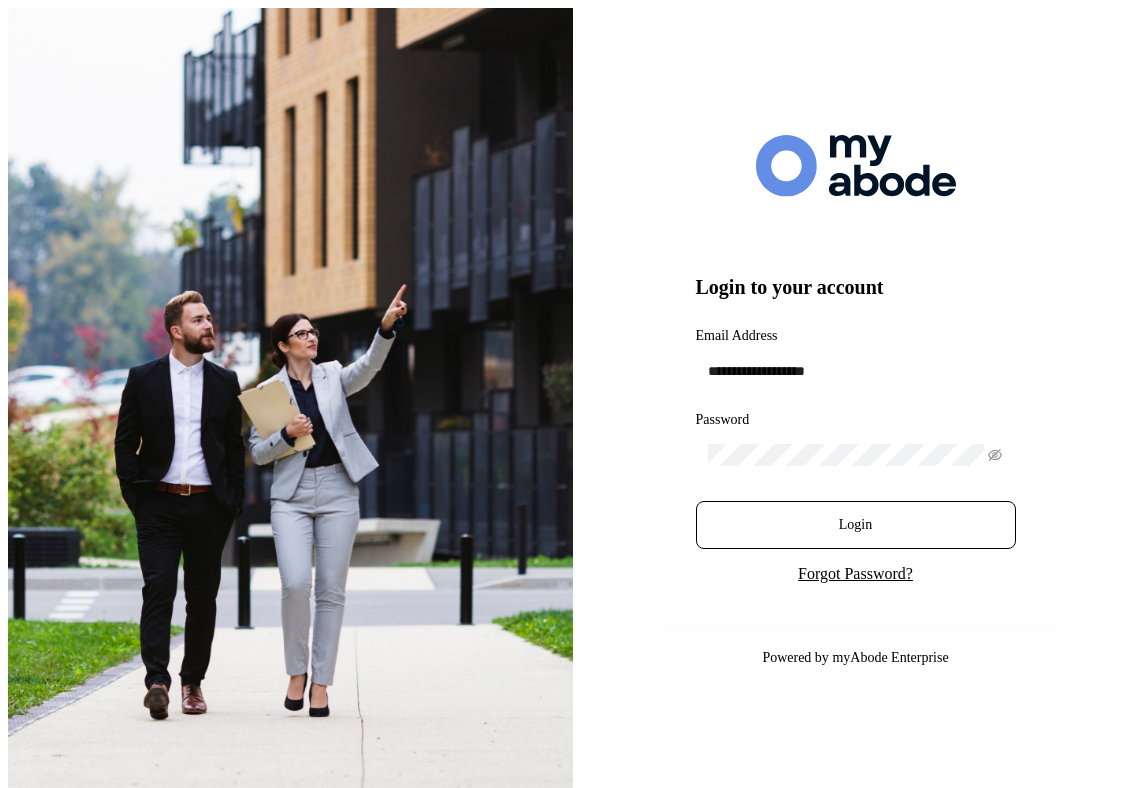 scroll, scrollTop: 0, scrollLeft: 0, axis: both 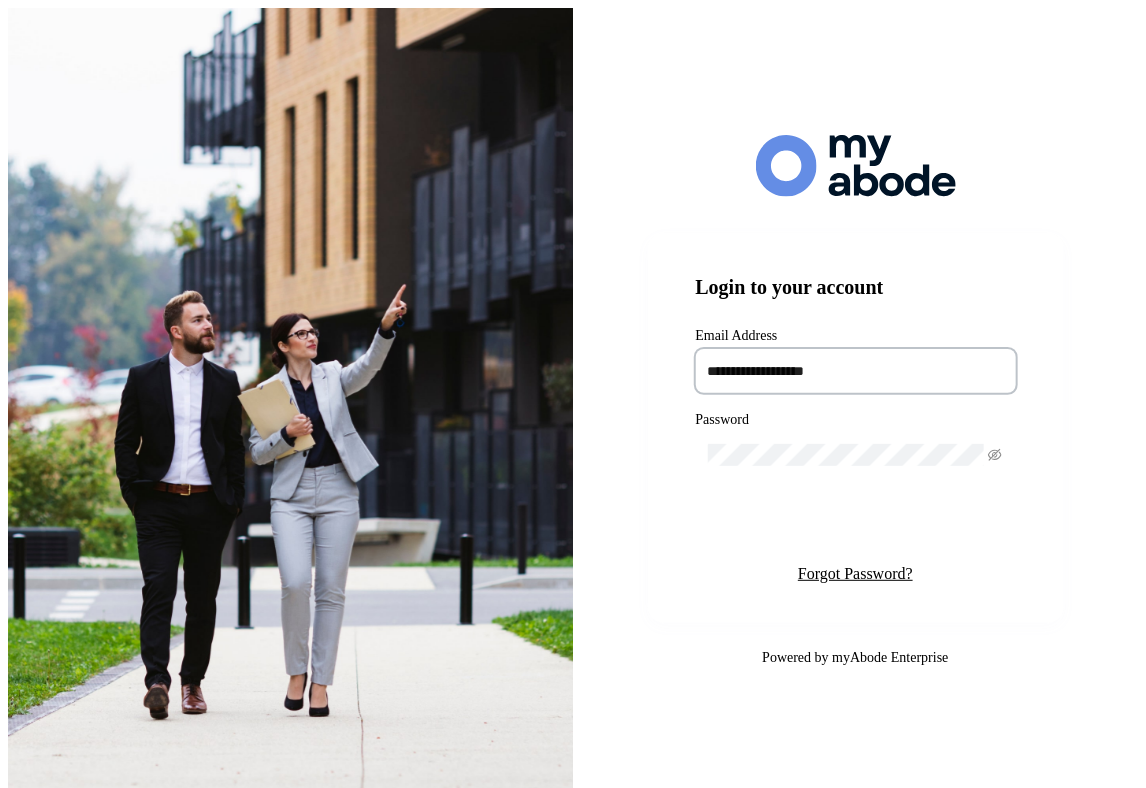 type on "**********" 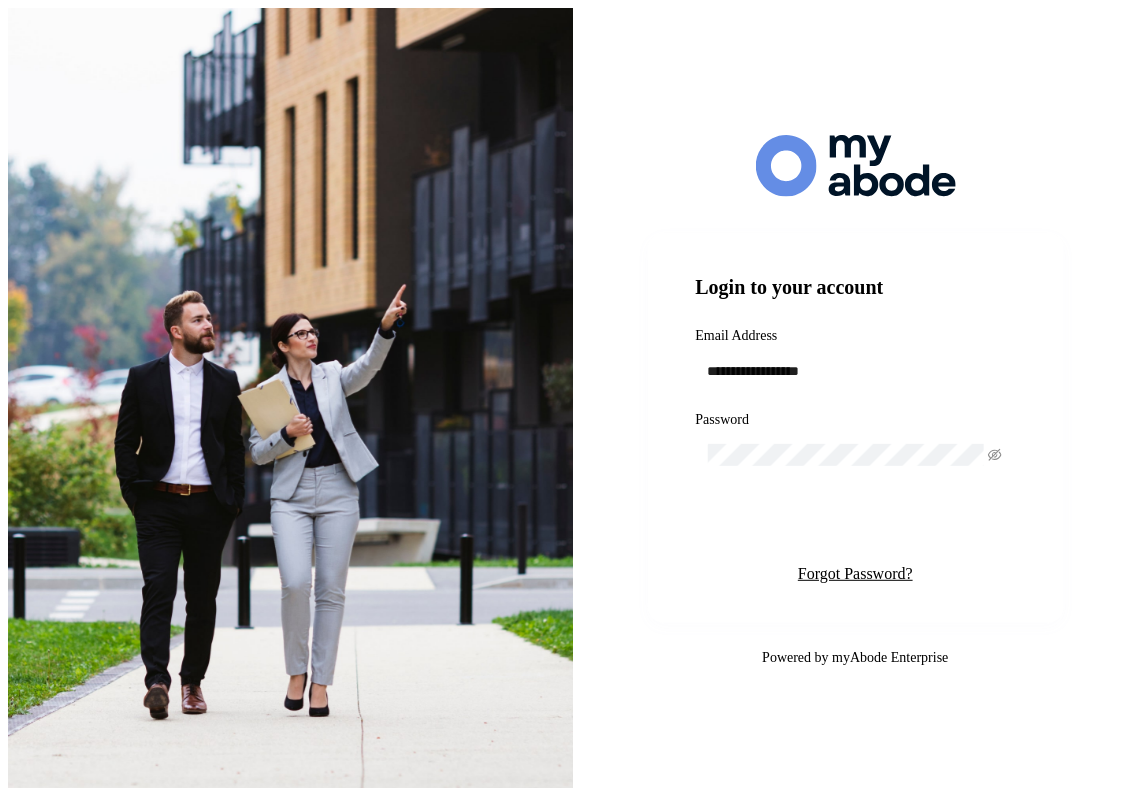 click on "Login" at bounding box center (856, 525) 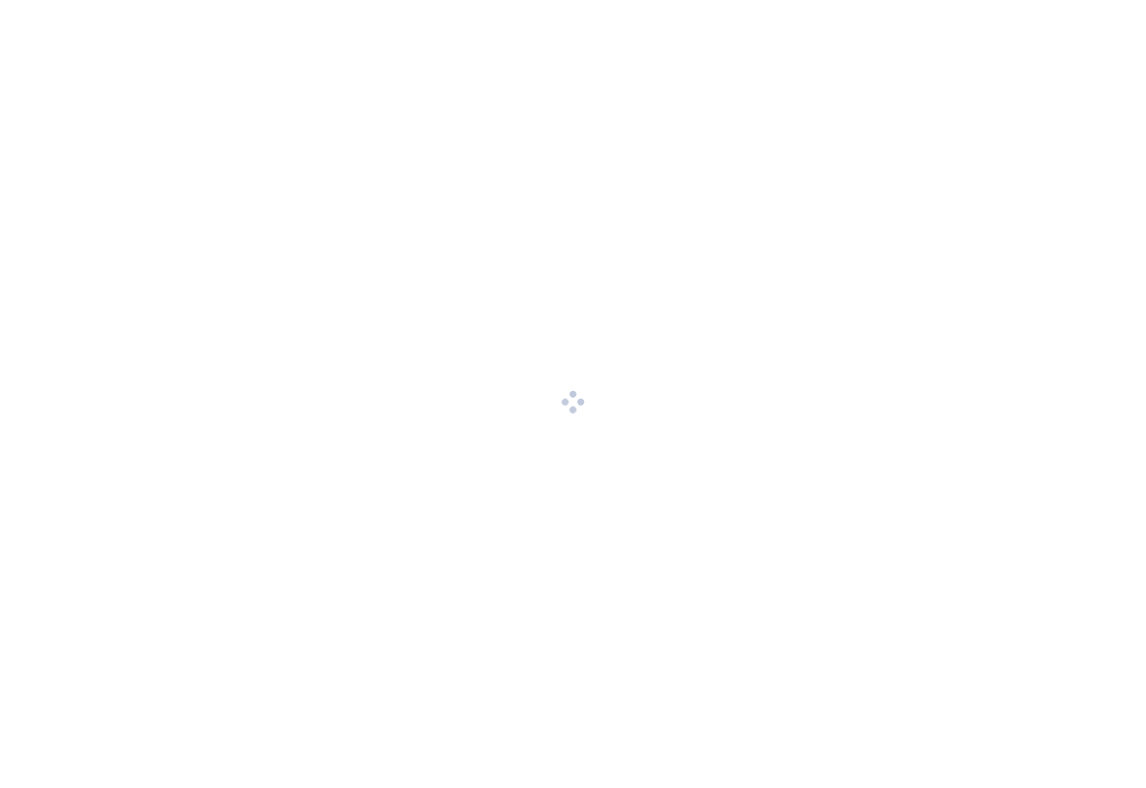 scroll, scrollTop: 0, scrollLeft: 0, axis: both 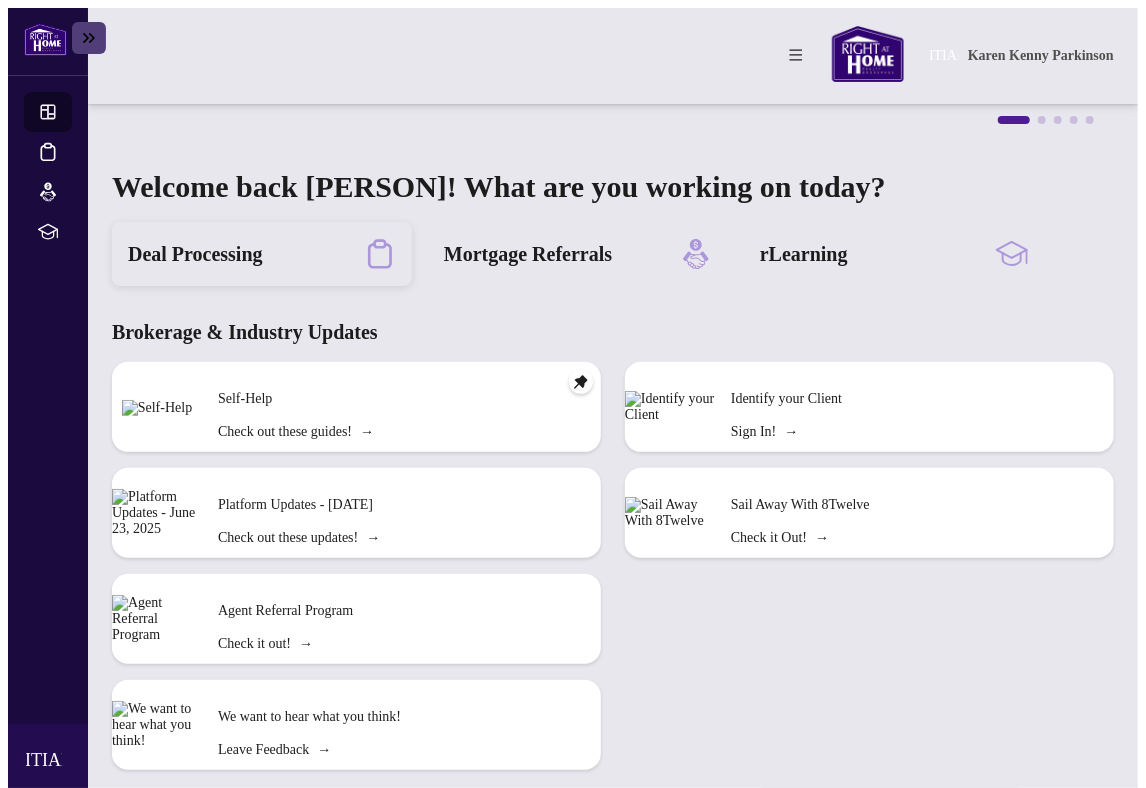 click on "Deal Processing" at bounding box center (195, 254) 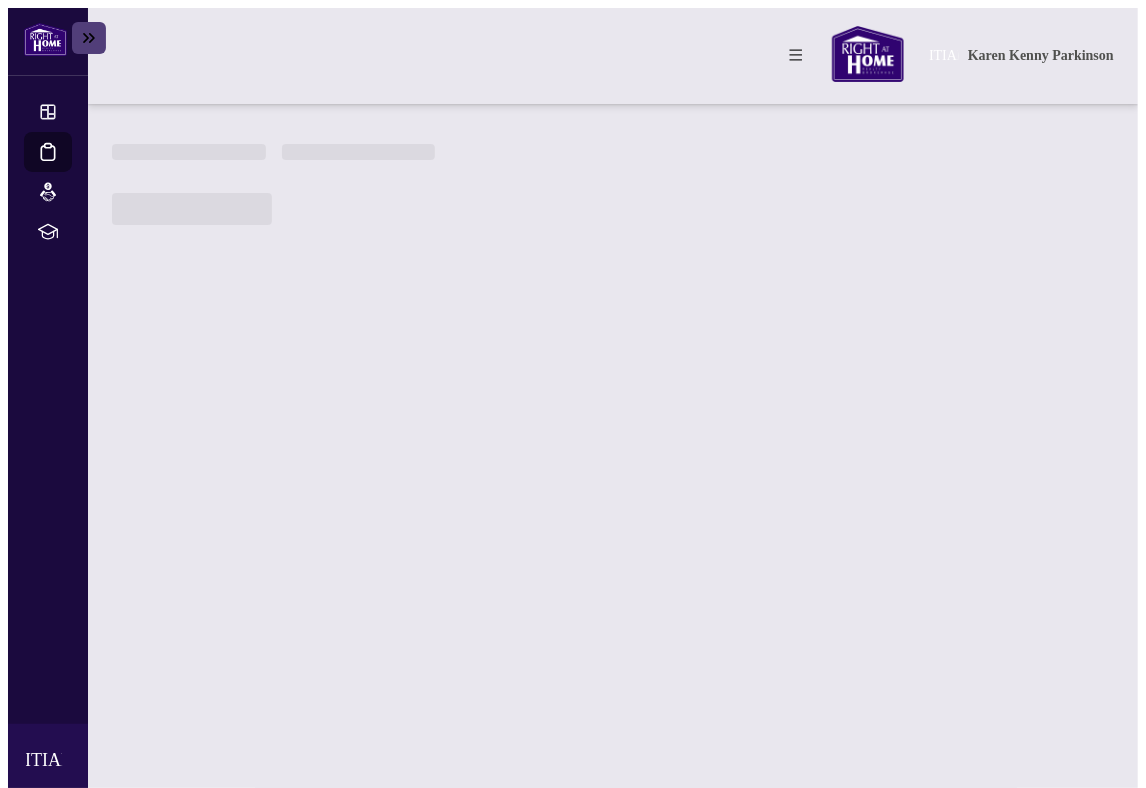 scroll, scrollTop: 0, scrollLeft: 0, axis: both 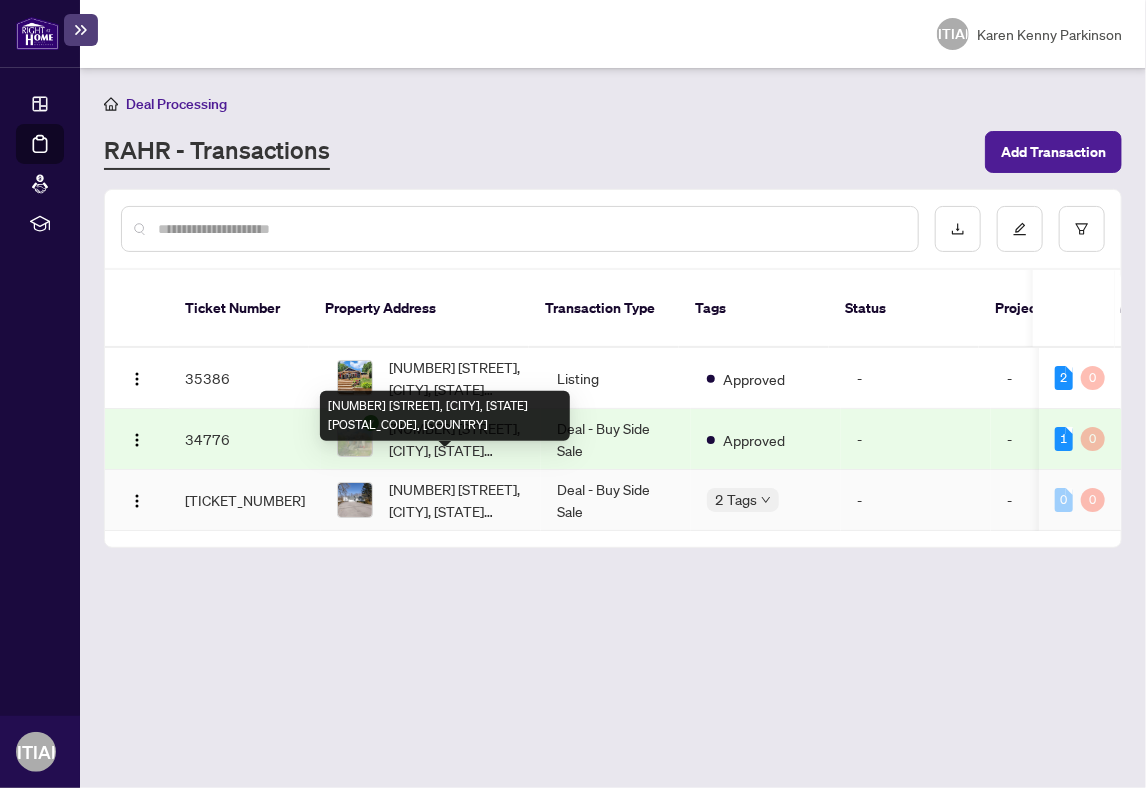 click on "[NUMBER] [STREET], [CITY], [STATE] [POSTAL_CODE], [COUNTRY]" at bounding box center (457, 500) 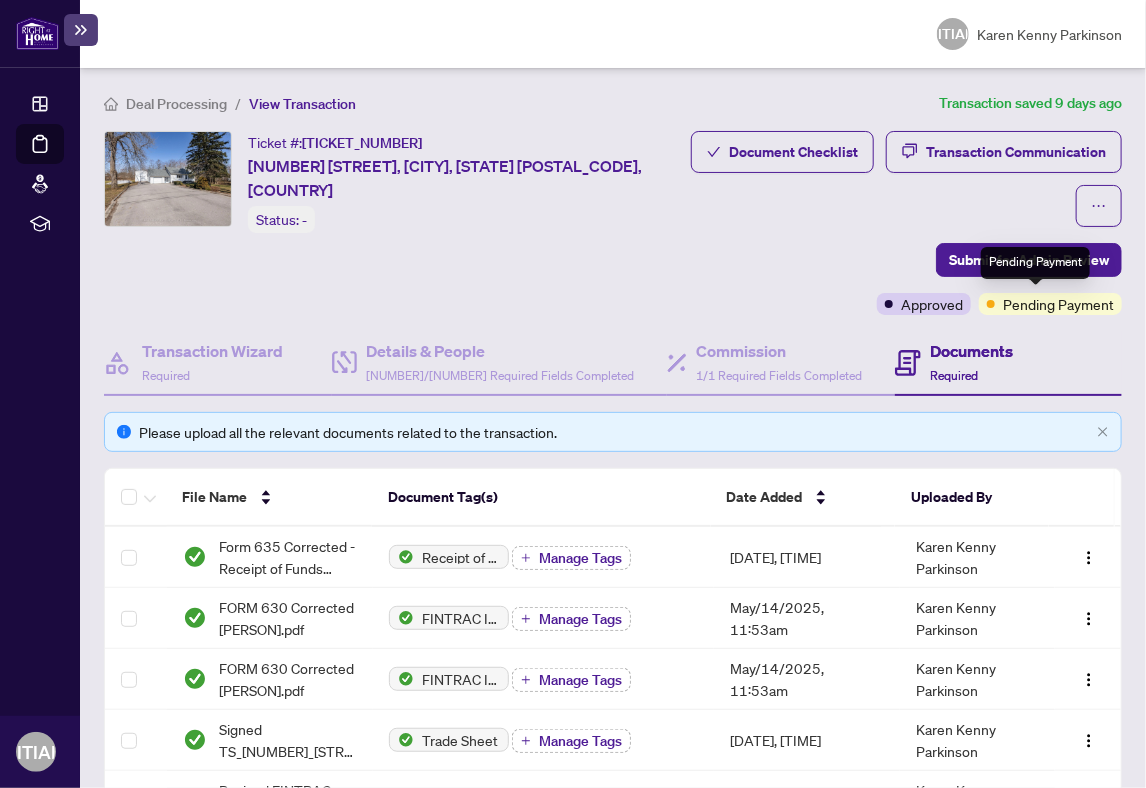 click on "Pending Payment" at bounding box center (1058, 304) 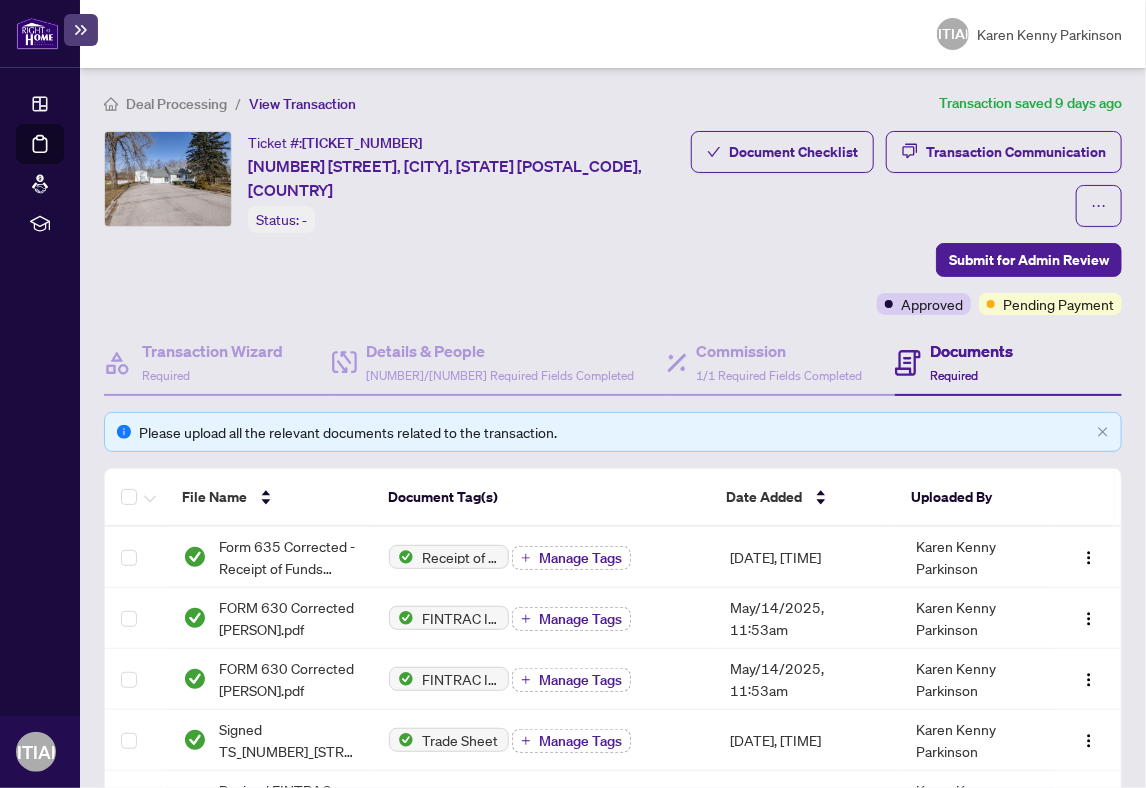 click on "Documents Required" at bounding box center (1009, 363) 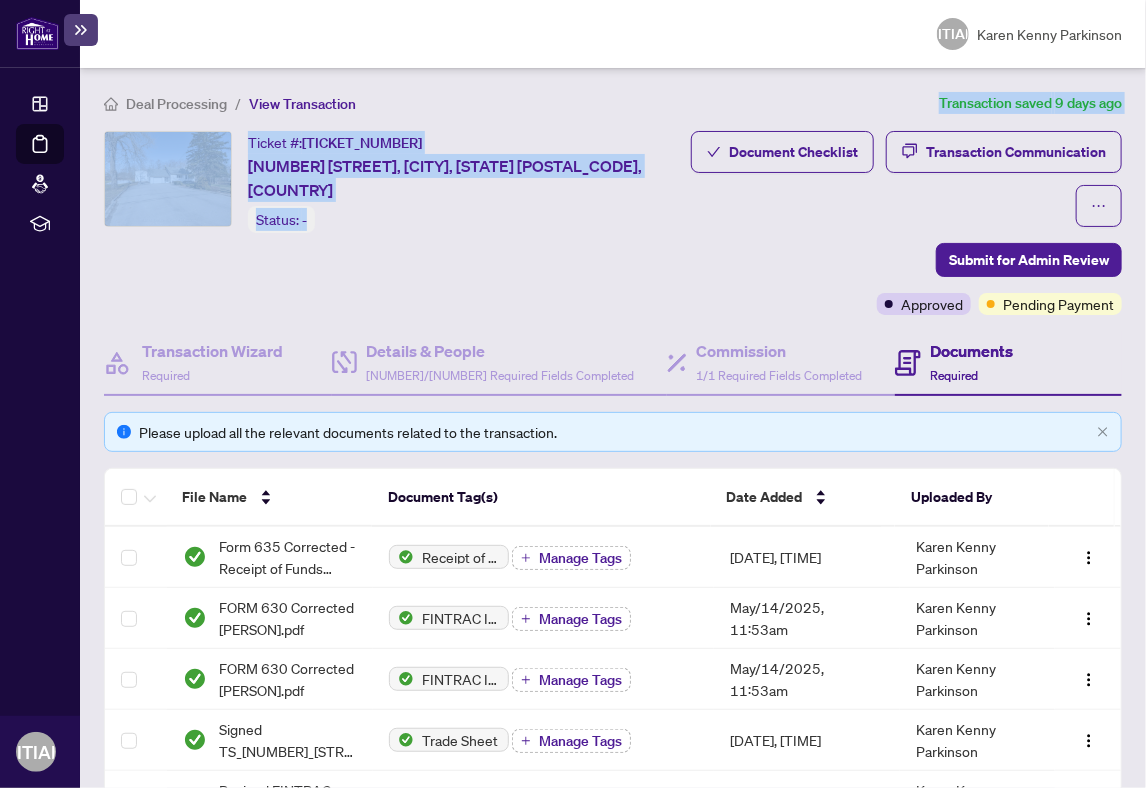 drag, startPoint x: 935, startPoint y: 190, endPoint x: 883, endPoint y: 98, distance: 105.67876 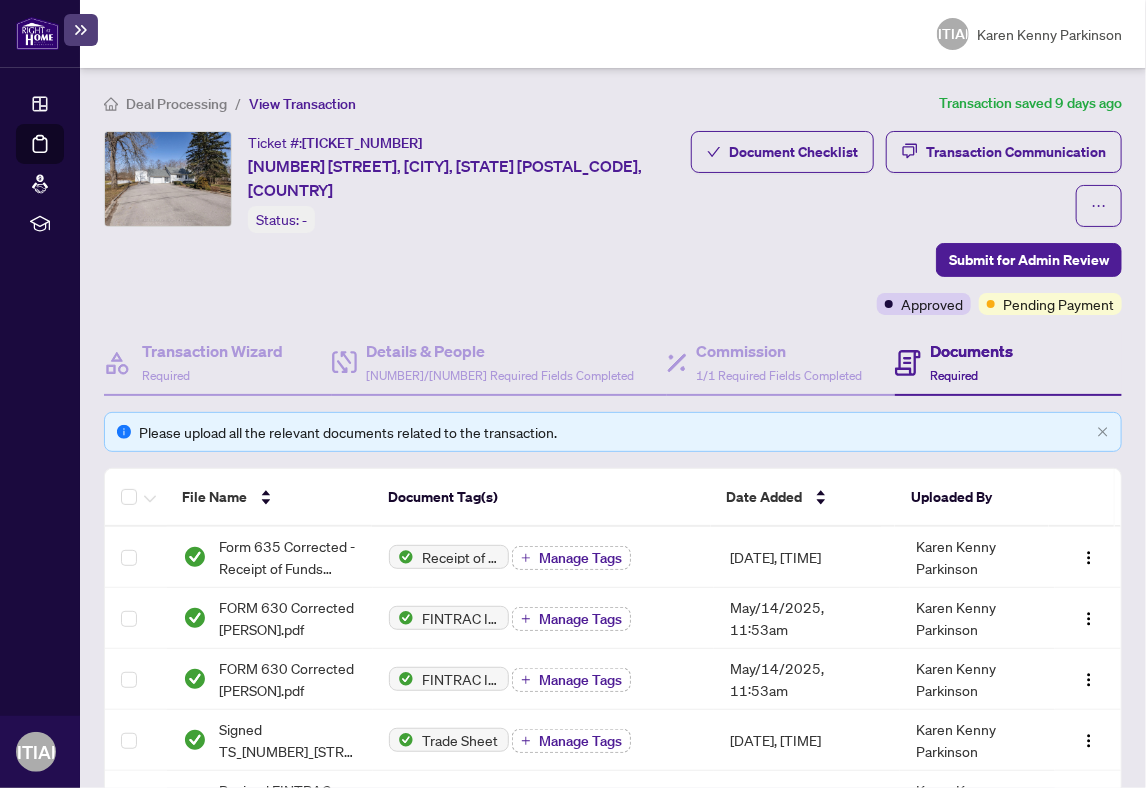 click on "Document Checklist Transaction Communication Submit for Admin Review Approved Pending Payment" at bounding box center (900, 223) 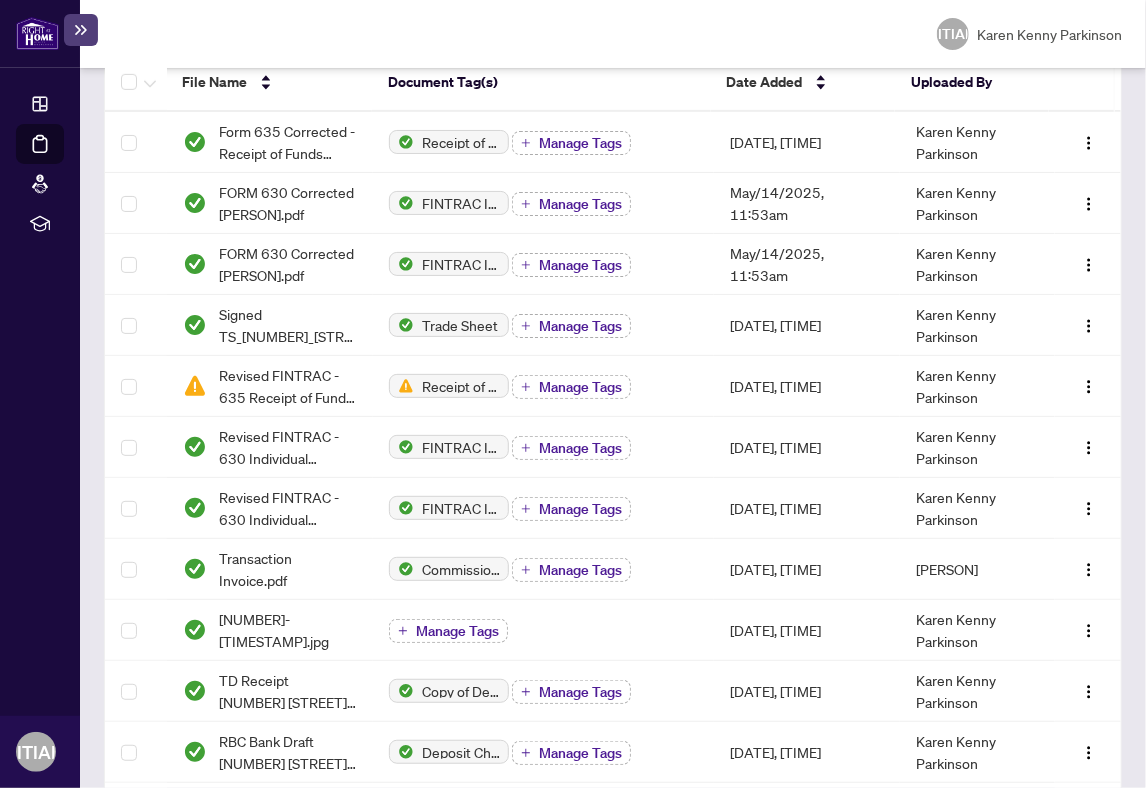 scroll, scrollTop: 0, scrollLeft: 0, axis: both 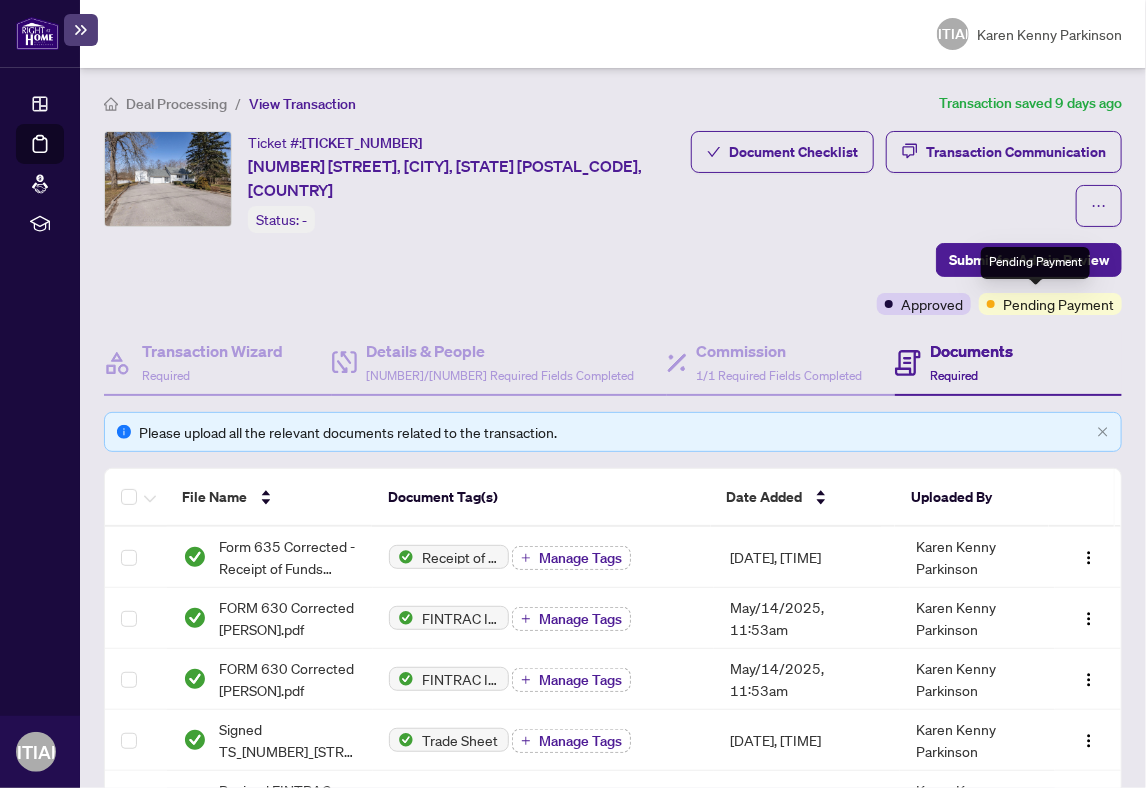 click on "Pending Payment" at bounding box center [1058, 304] 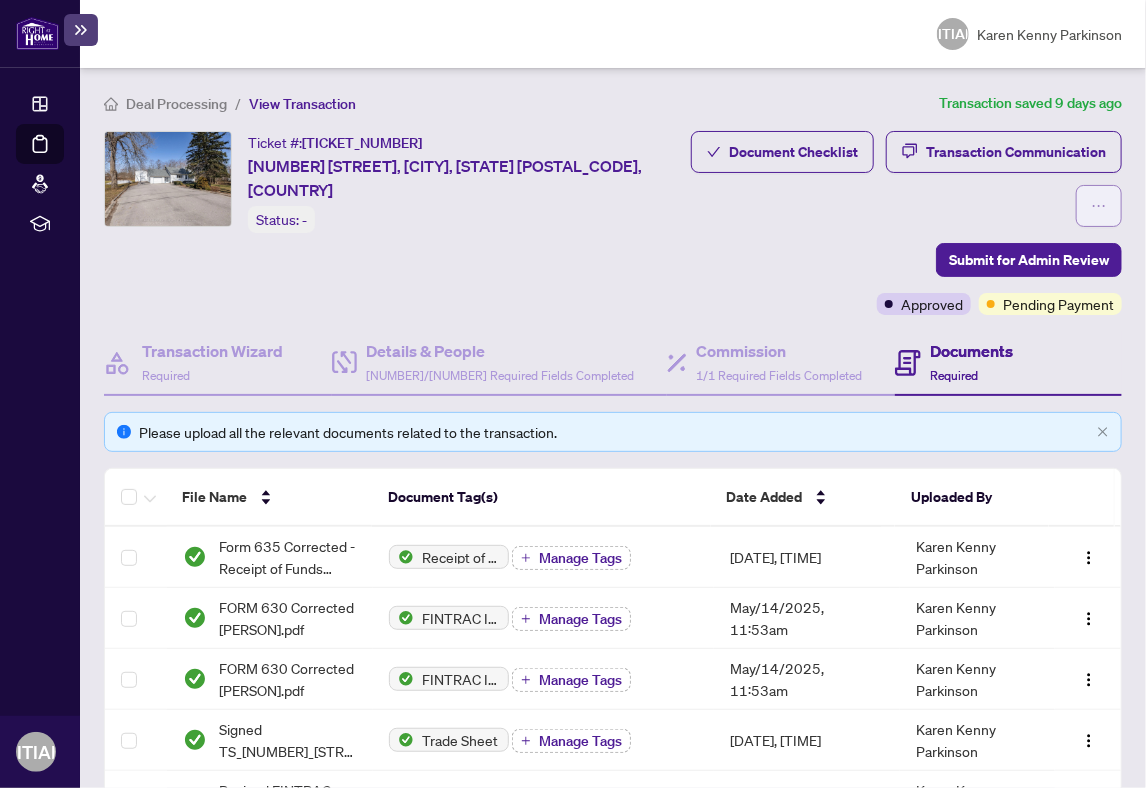 click at bounding box center [1099, 206] 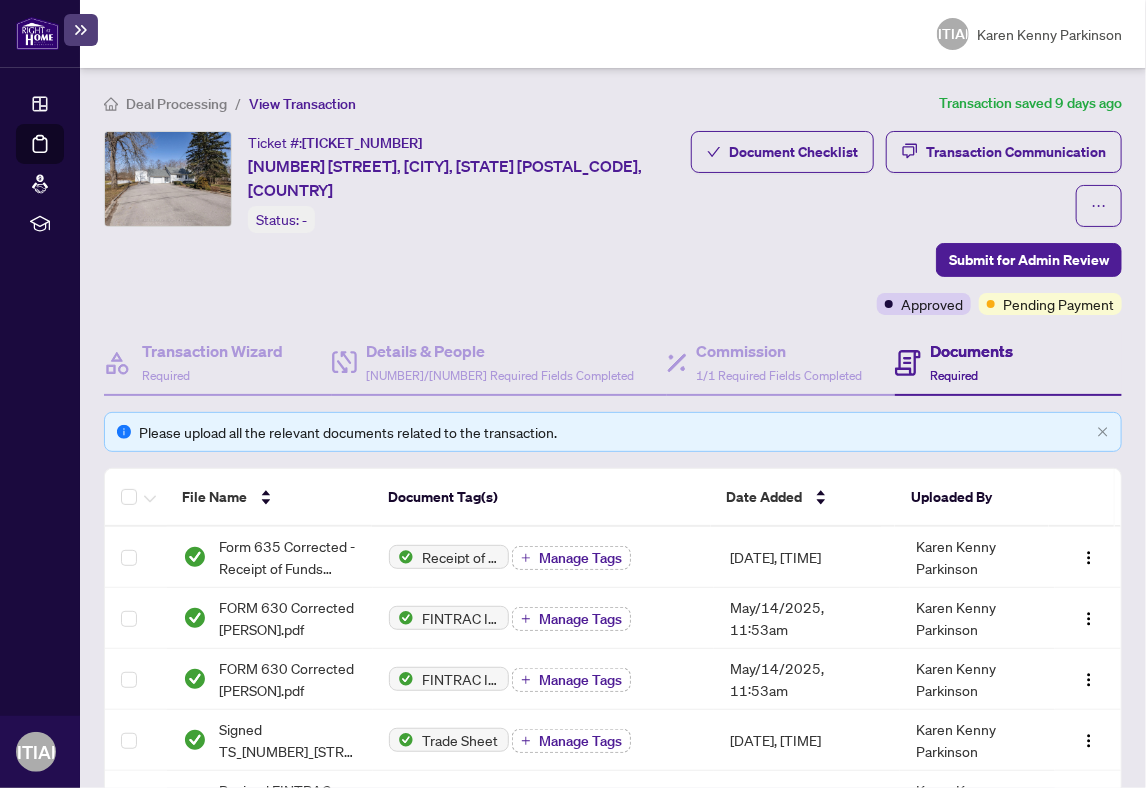 click on "Document Checklist Transaction Communication Submit for Admin Review Approved Pending Payment" at bounding box center [900, 223] 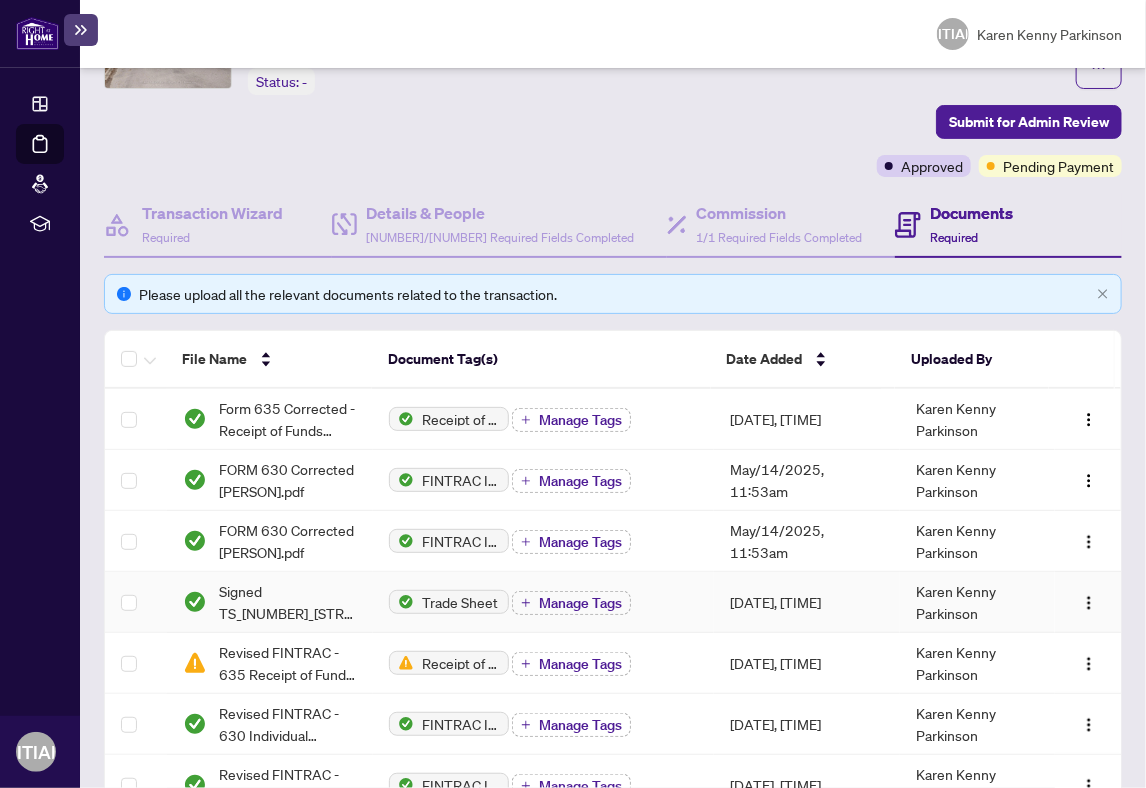 scroll, scrollTop: 0, scrollLeft: 0, axis: both 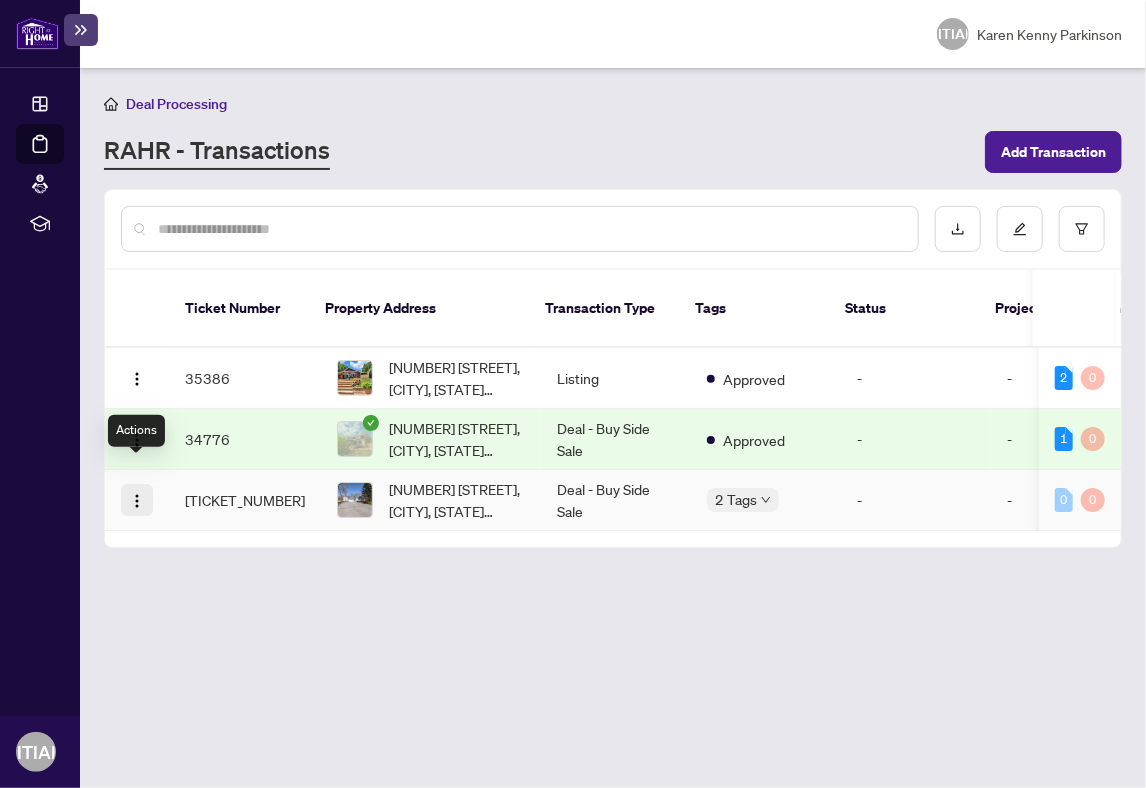 click at bounding box center (137, 501) 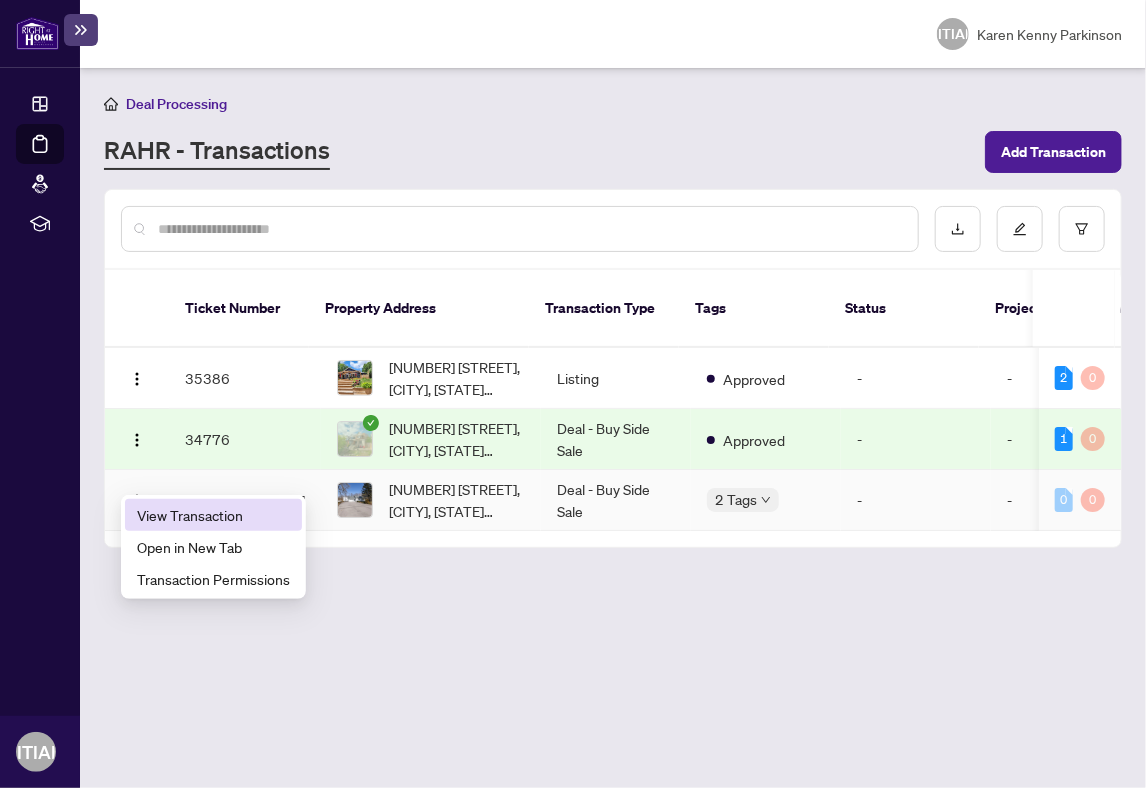 click on "View Transaction" at bounding box center [213, 515] 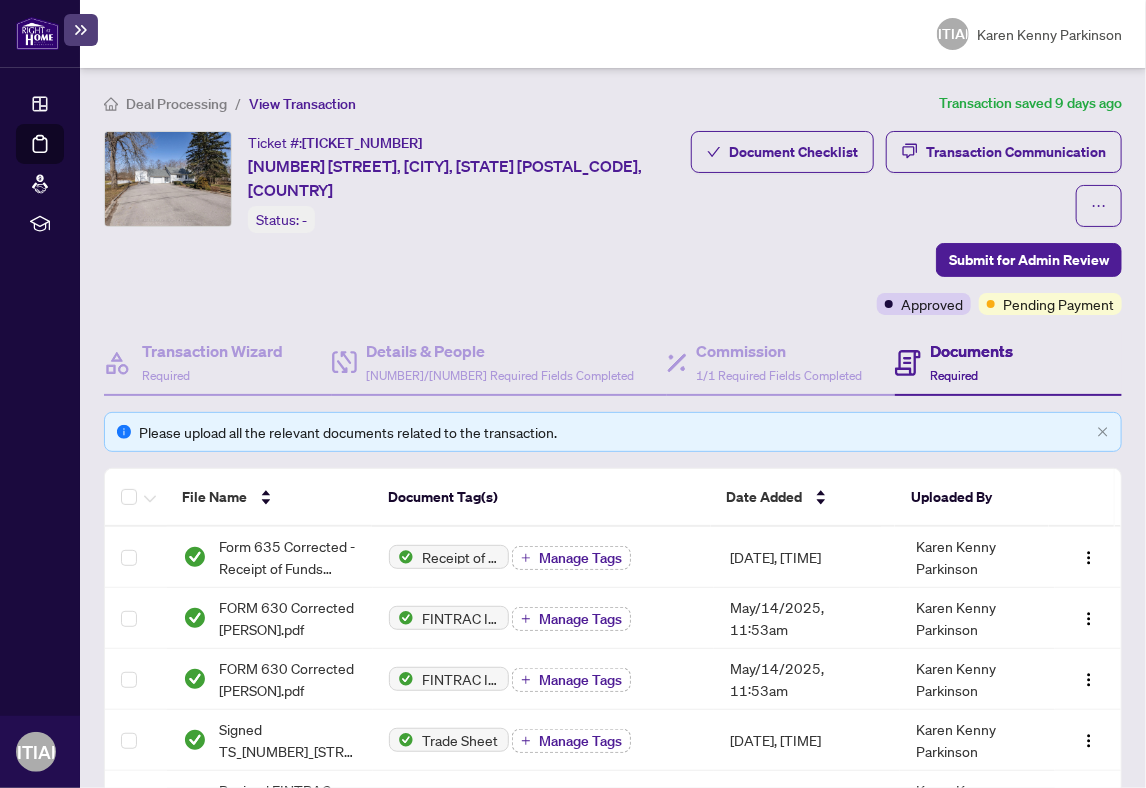 click on "Status:   -" at bounding box center (281, 219) 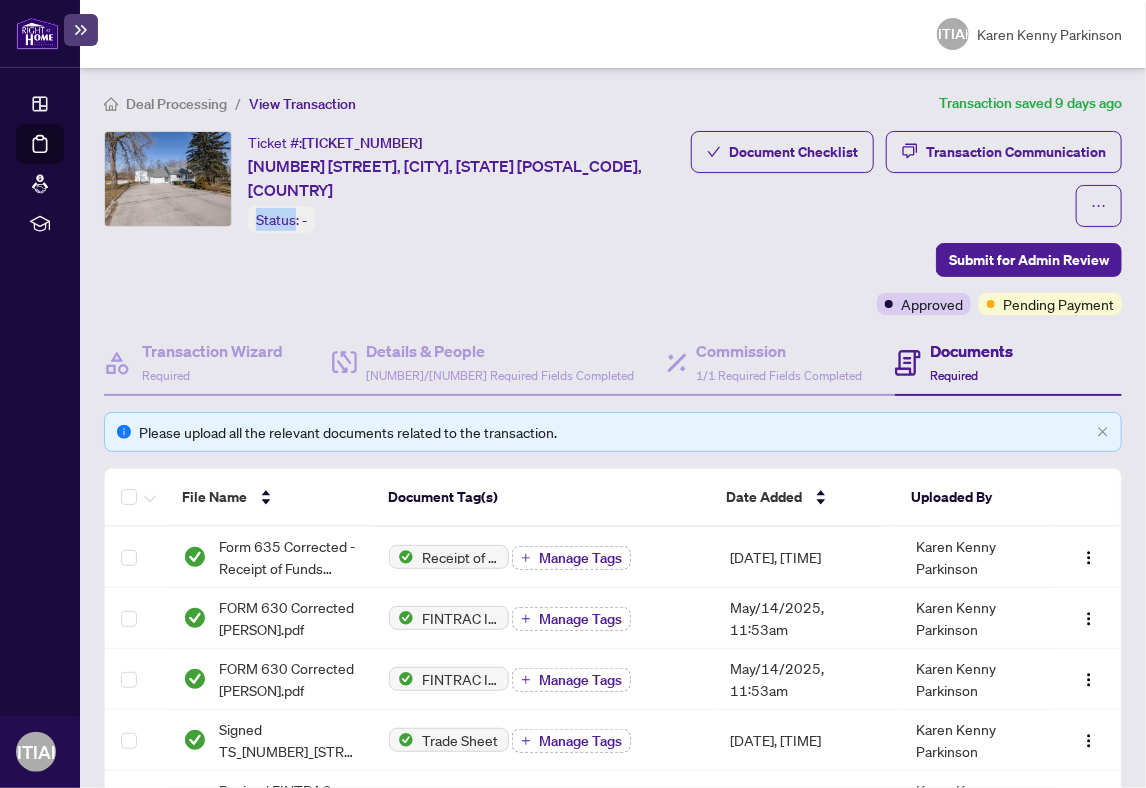 click on "Status:   -" at bounding box center (281, 219) 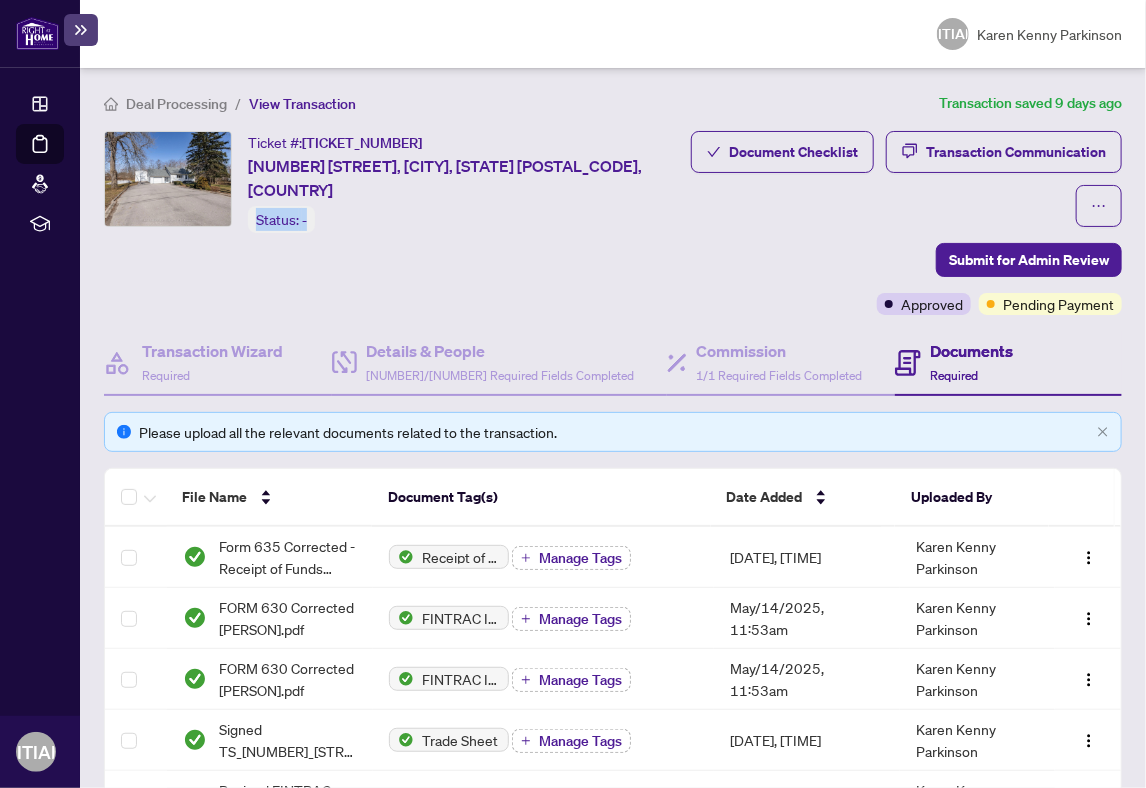 click on "Status:   -" at bounding box center (281, 219) 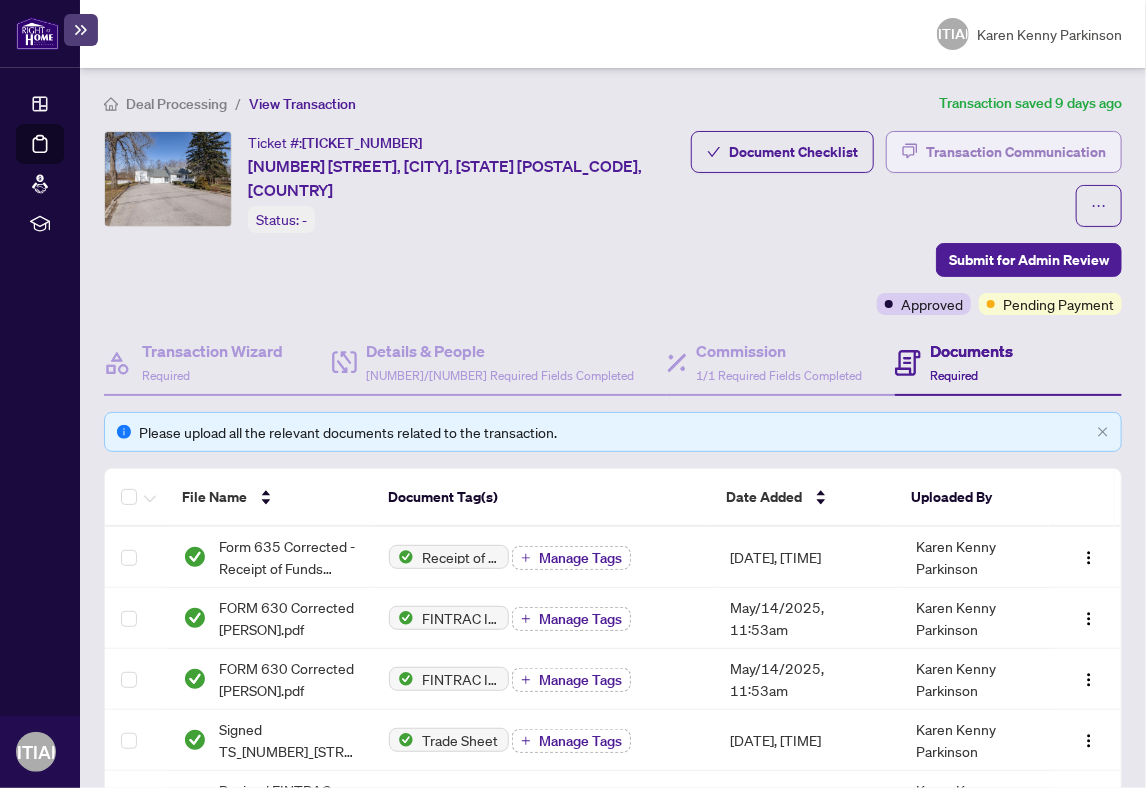 click on "Transaction Communication" at bounding box center [1016, 152] 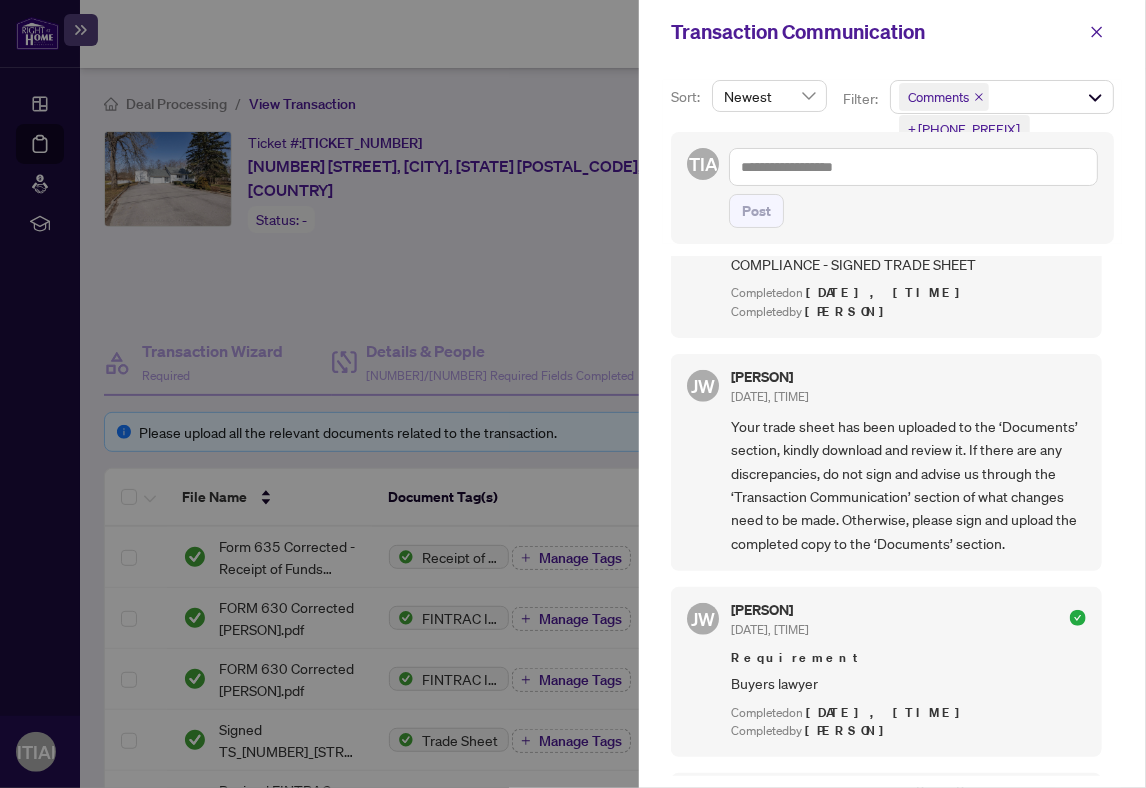 scroll, scrollTop: 558, scrollLeft: 0, axis: vertical 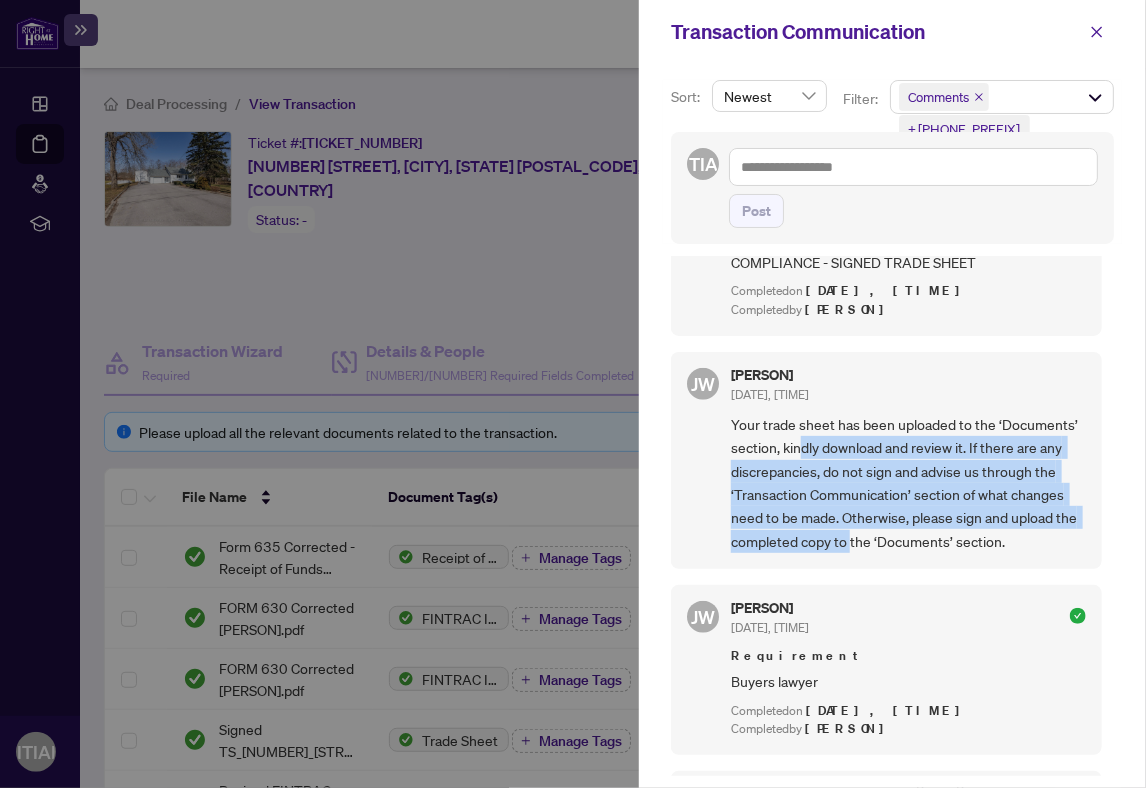 drag, startPoint x: 800, startPoint y: 377, endPoint x: 873, endPoint y: 478, distance: 124.61942 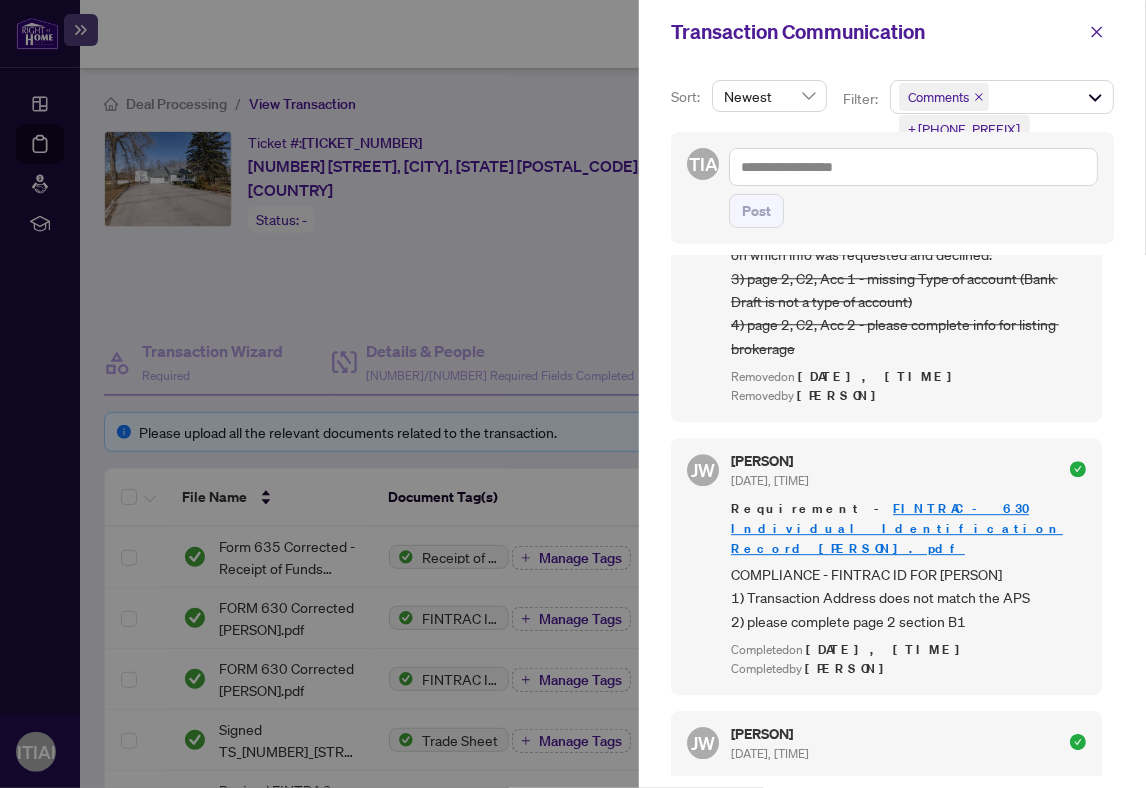 scroll, scrollTop: 2105, scrollLeft: 0, axis: vertical 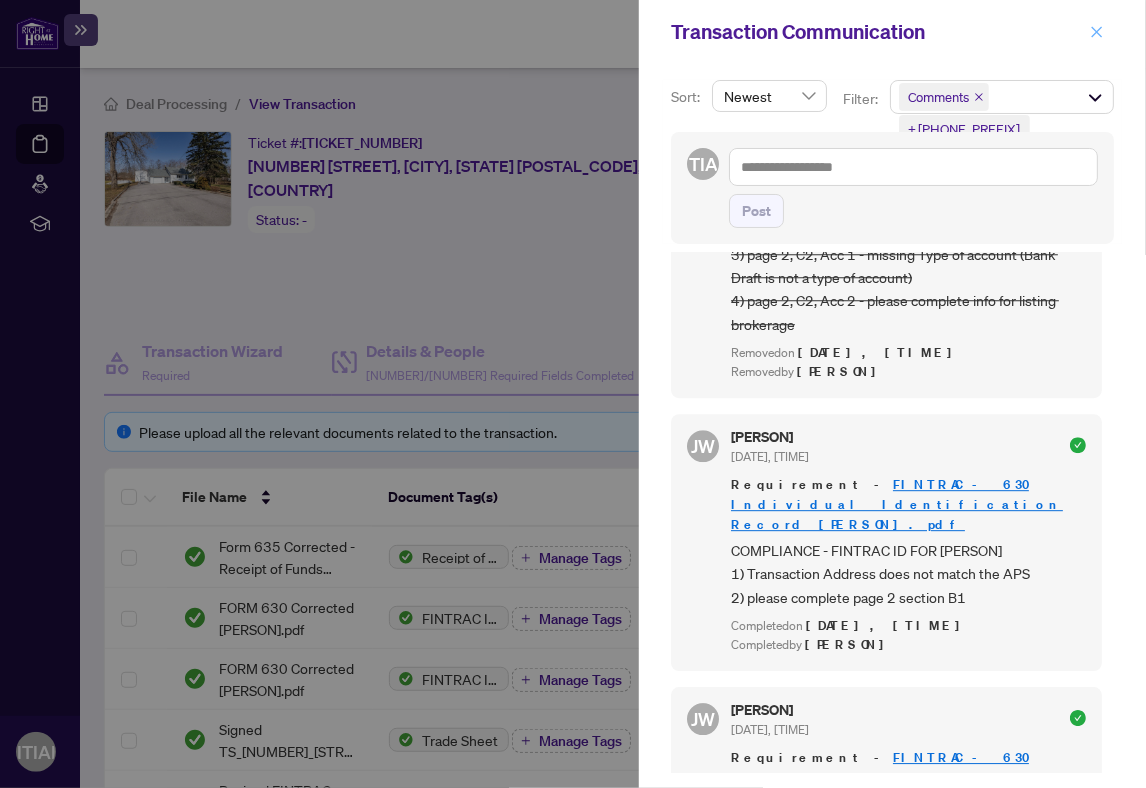click at bounding box center [1097, 32] 